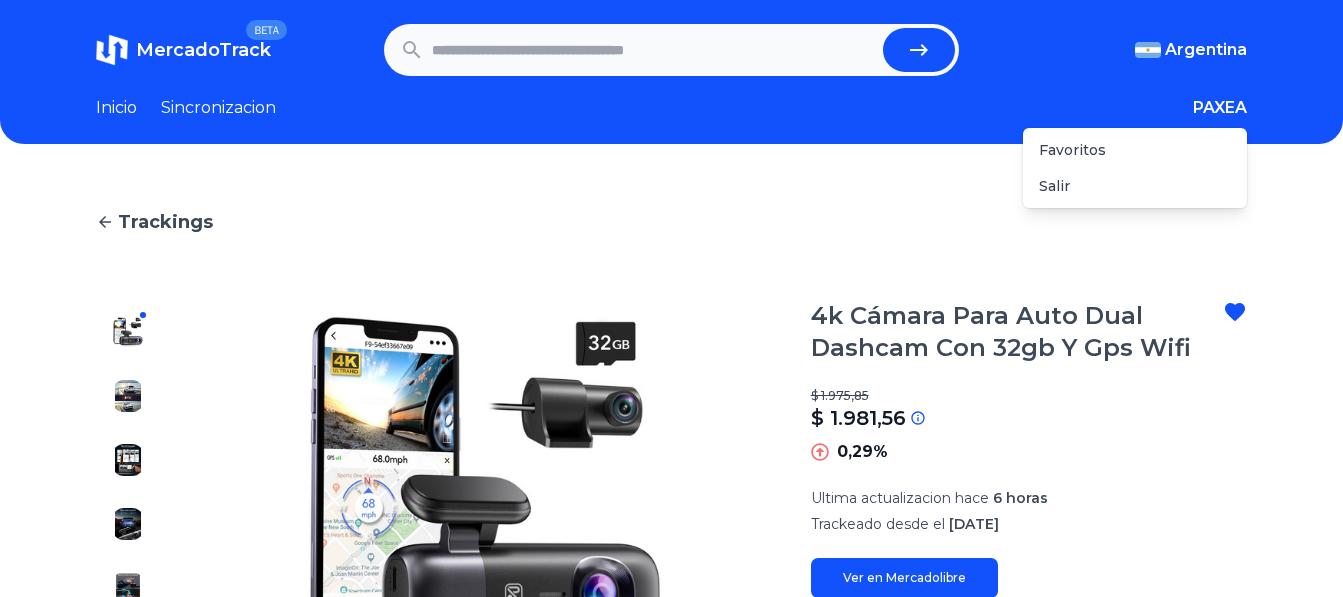 scroll, scrollTop: 0, scrollLeft: 0, axis: both 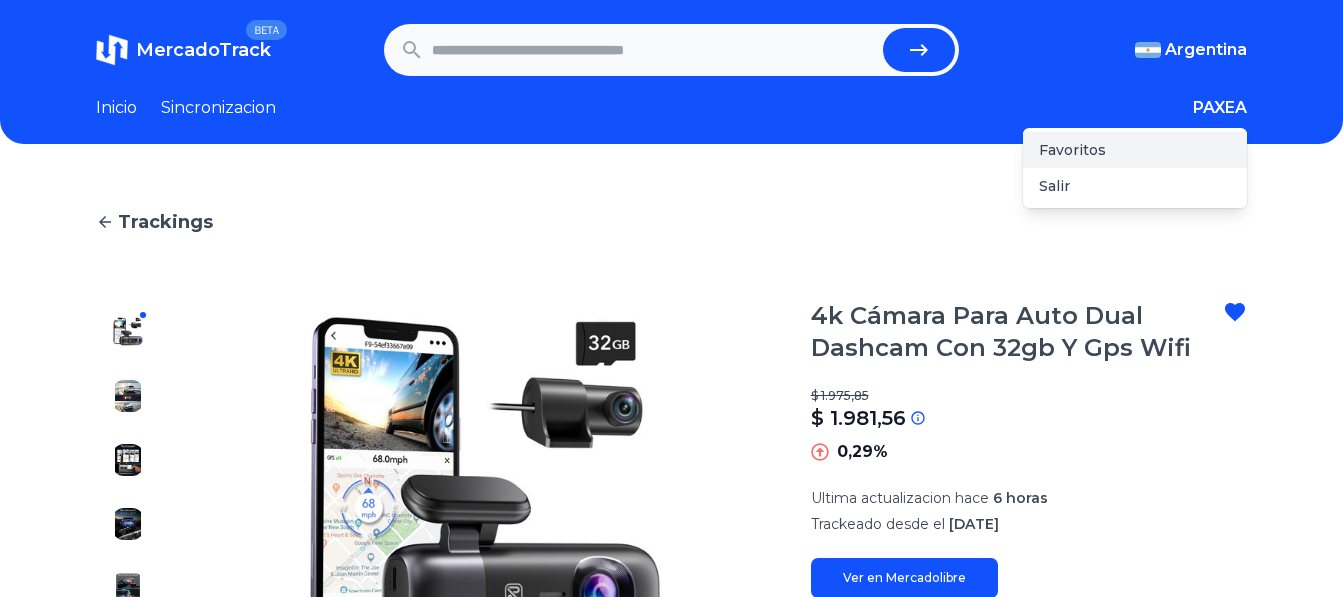 click on "Favoritos" at bounding box center (1135, 150) 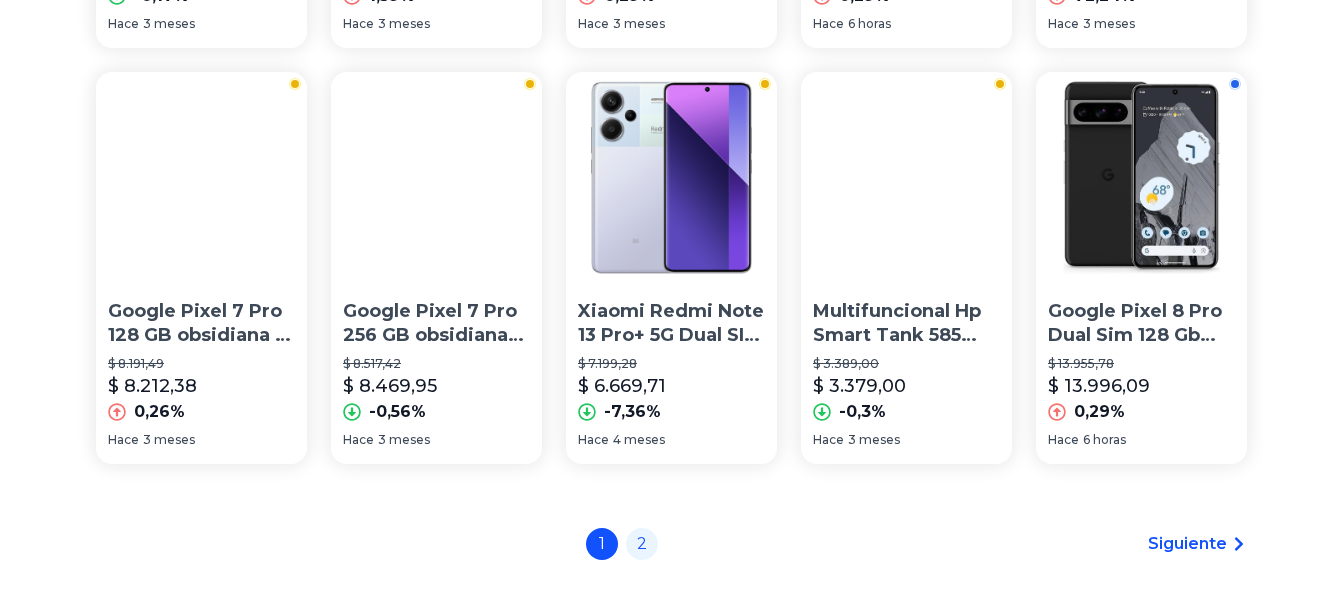 scroll, scrollTop: 802, scrollLeft: 0, axis: vertical 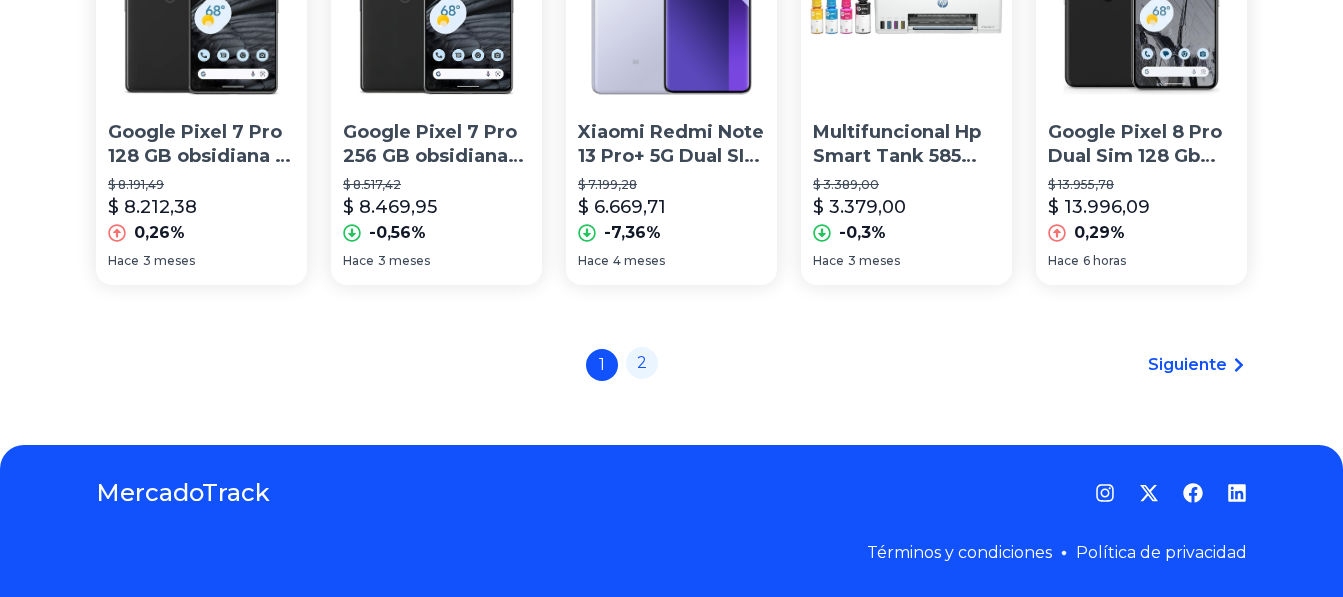 click on "2" at bounding box center (642, 363) 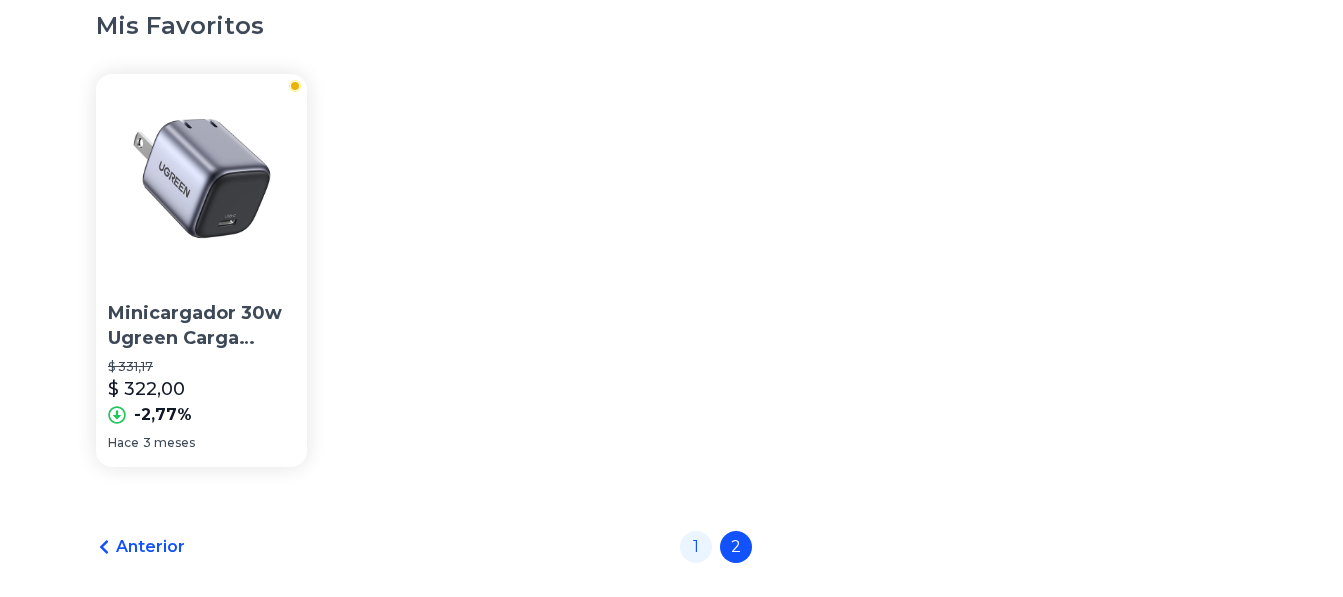 scroll, scrollTop: 200, scrollLeft: 0, axis: vertical 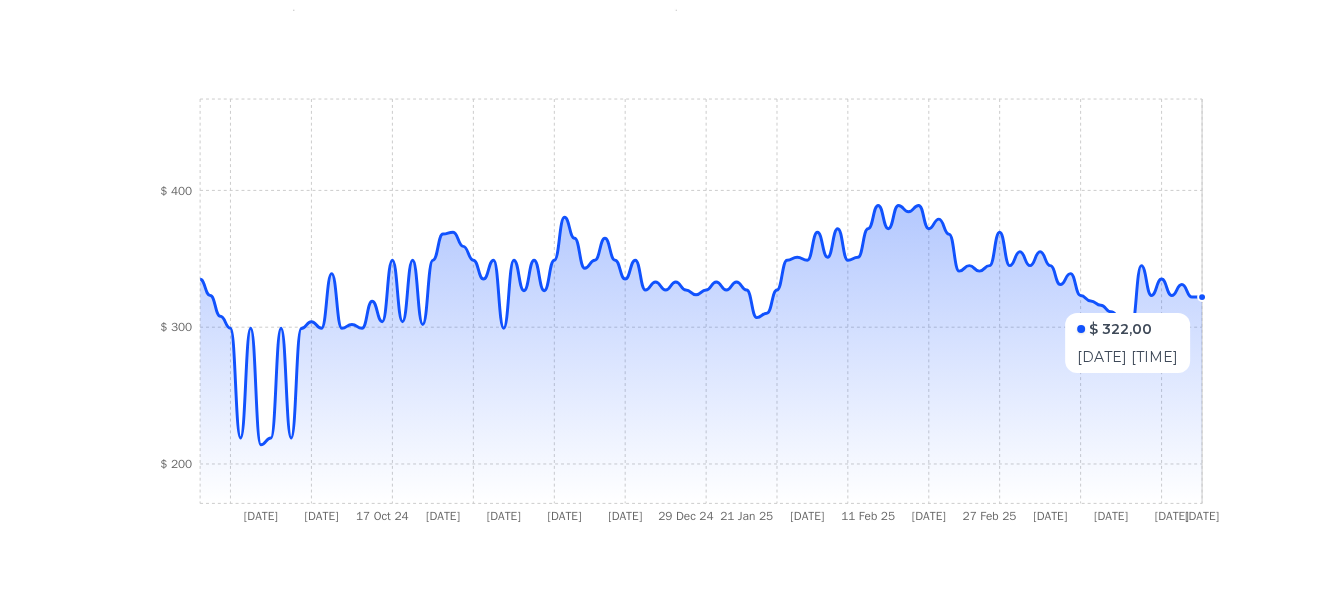 click 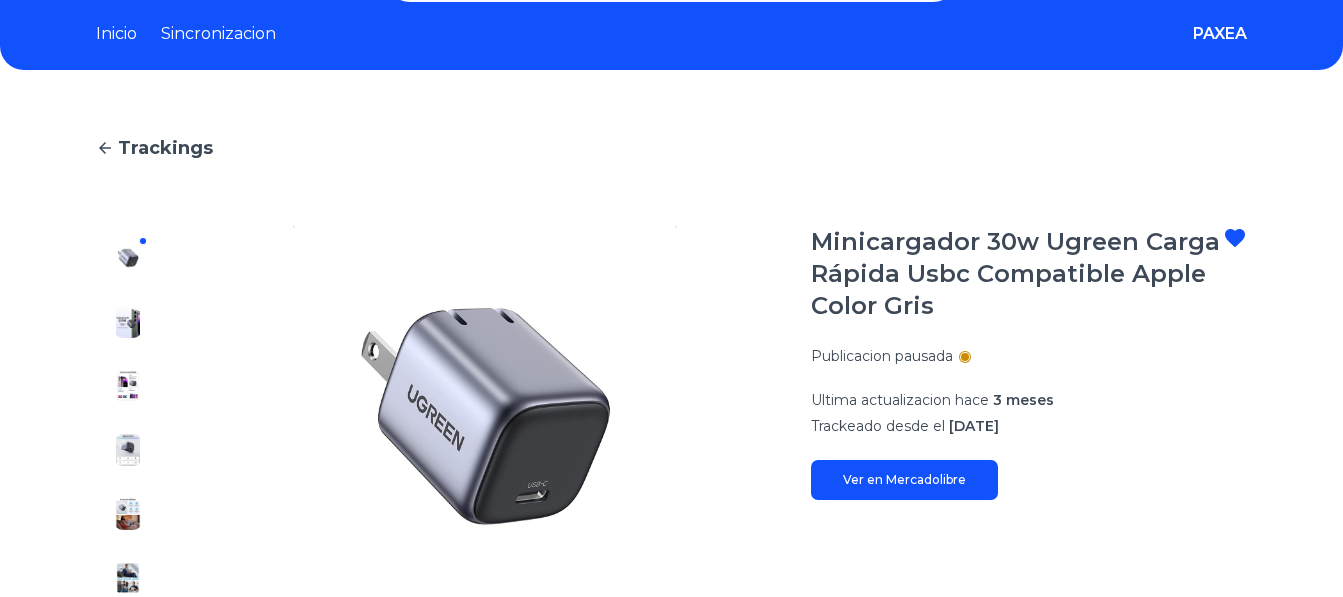 scroll, scrollTop: 0, scrollLeft: 0, axis: both 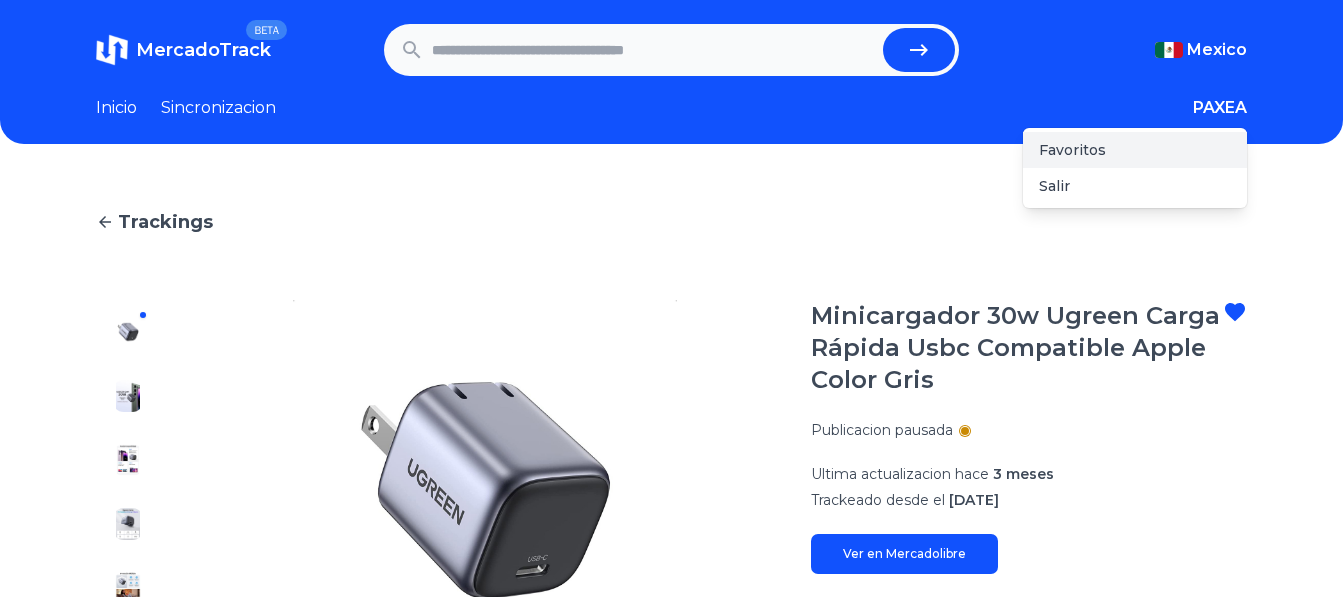 click on "Favoritos" at bounding box center [1135, 150] 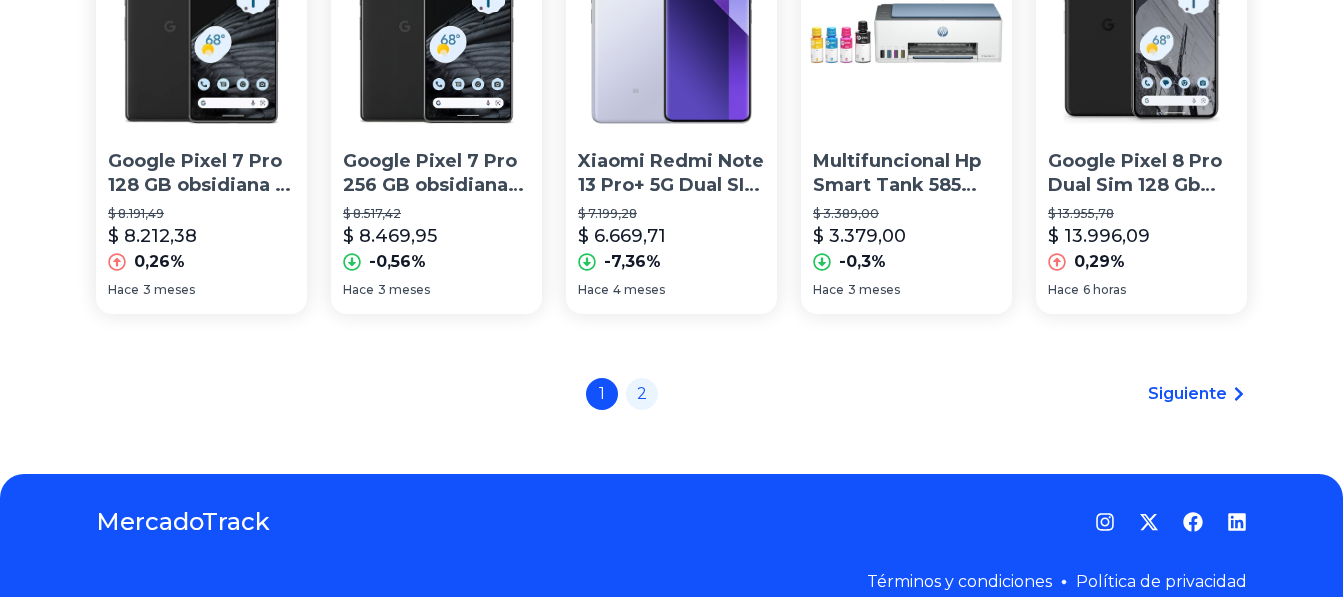 scroll, scrollTop: 802, scrollLeft: 0, axis: vertical 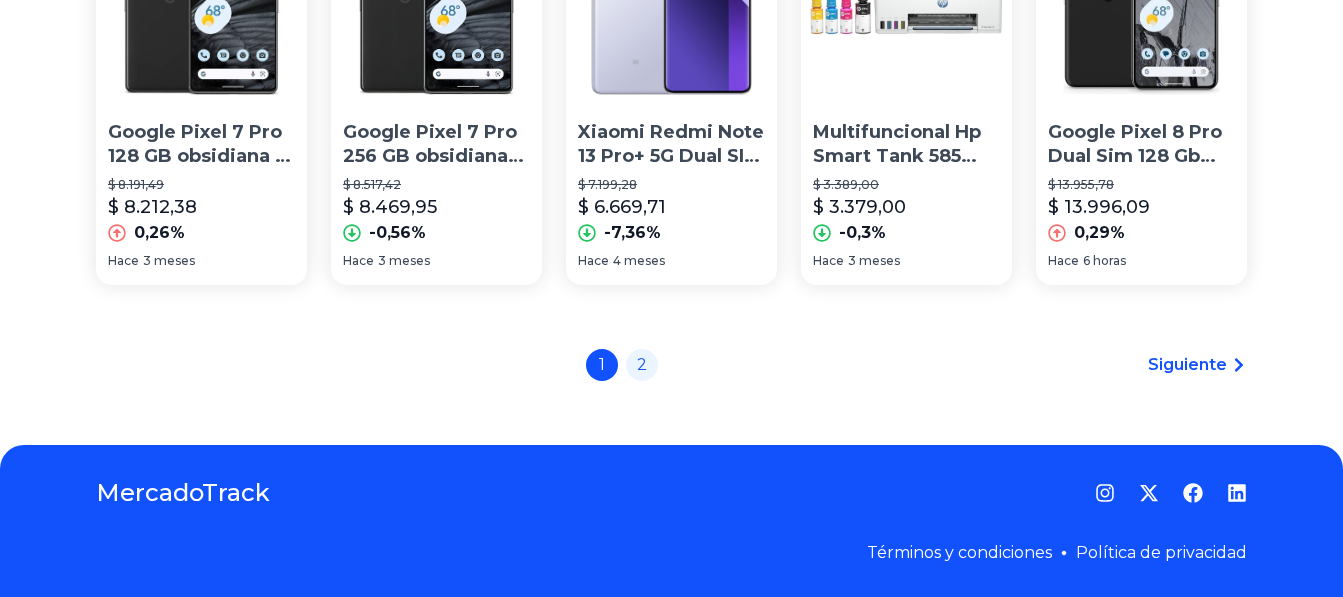click on "Siguiente" at bounding box center [1187, 365] 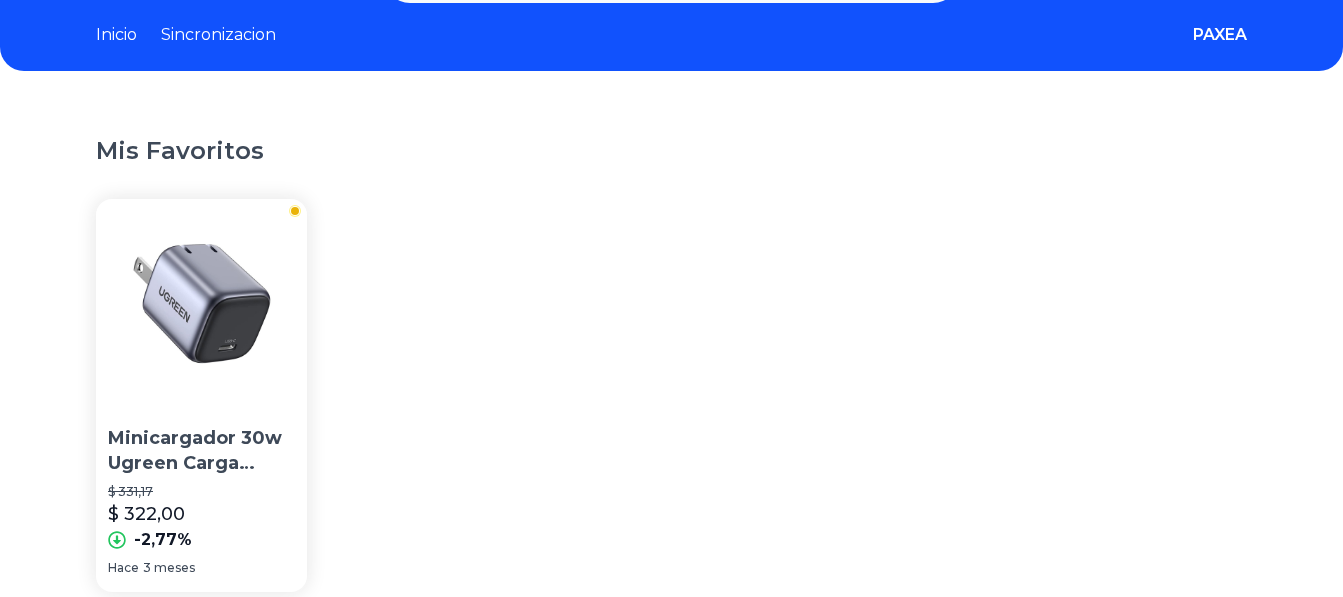 scroll, scrollTop: 0, scrollLeft: 0, axis: both 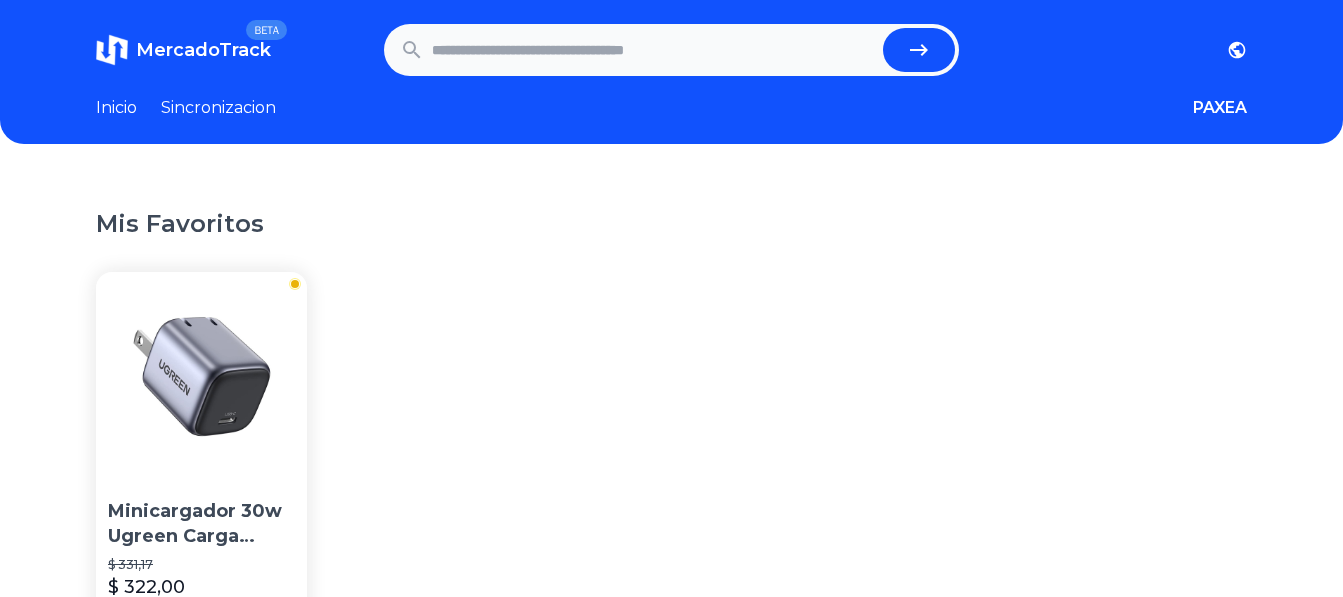 click at bounding box center [654, 50] 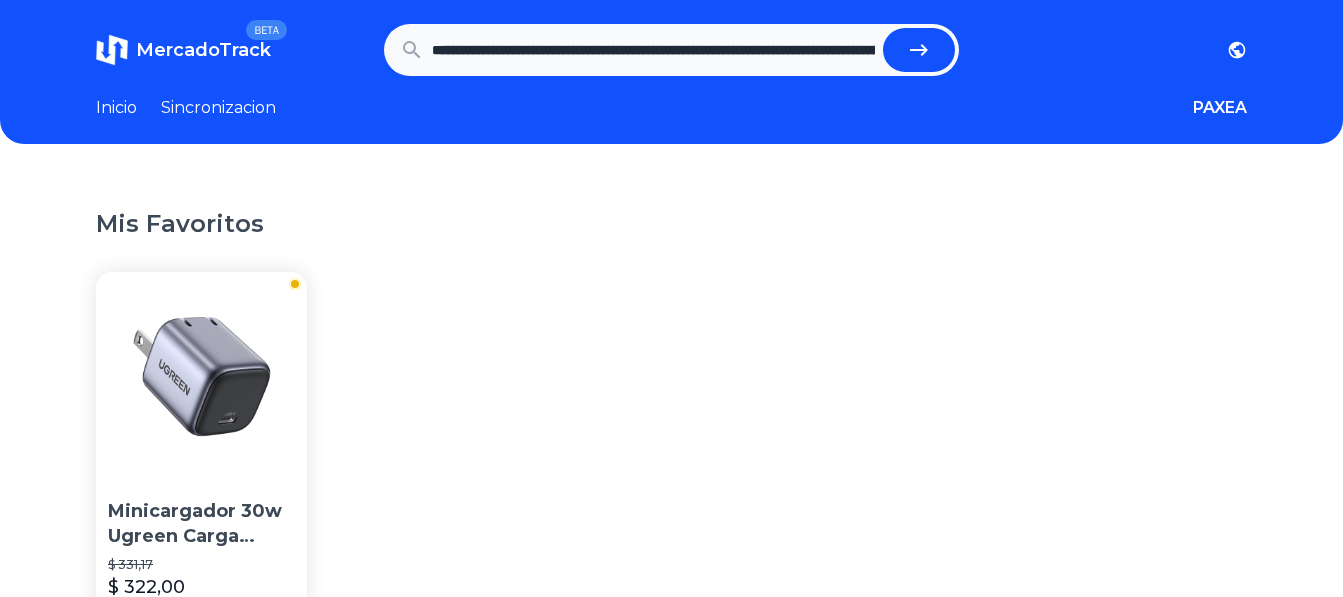 scroll, scrollTop: 0, scrollLeft: 786, axis: horizontal 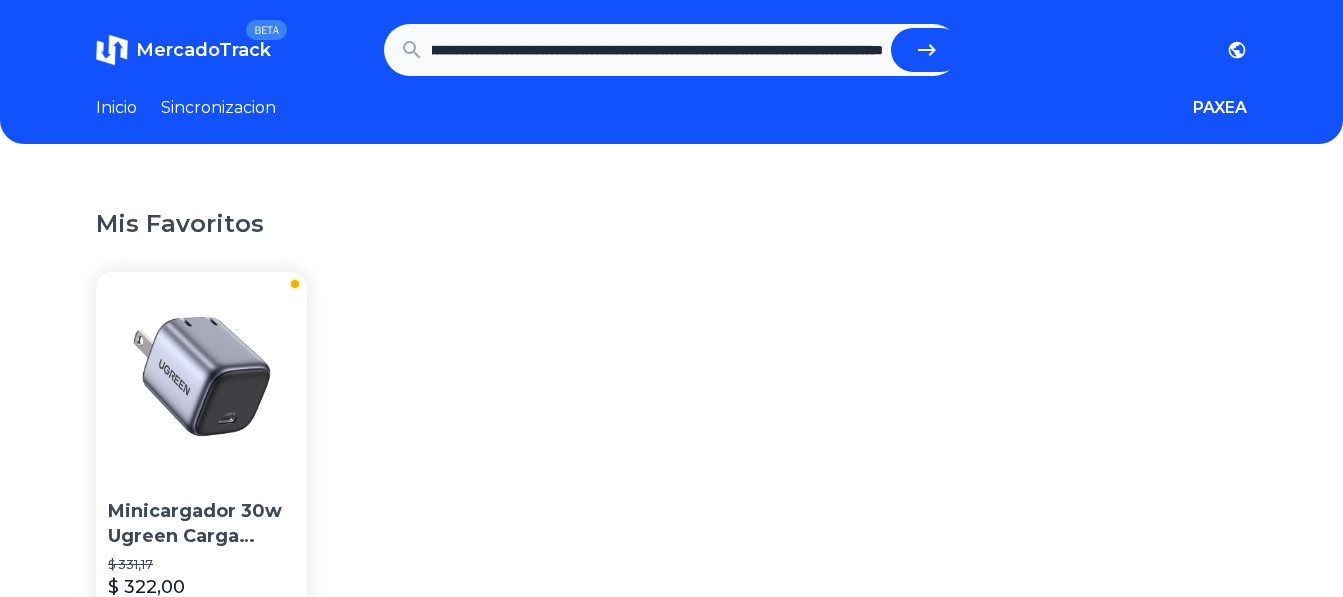 click at bounding box center (927, 50) 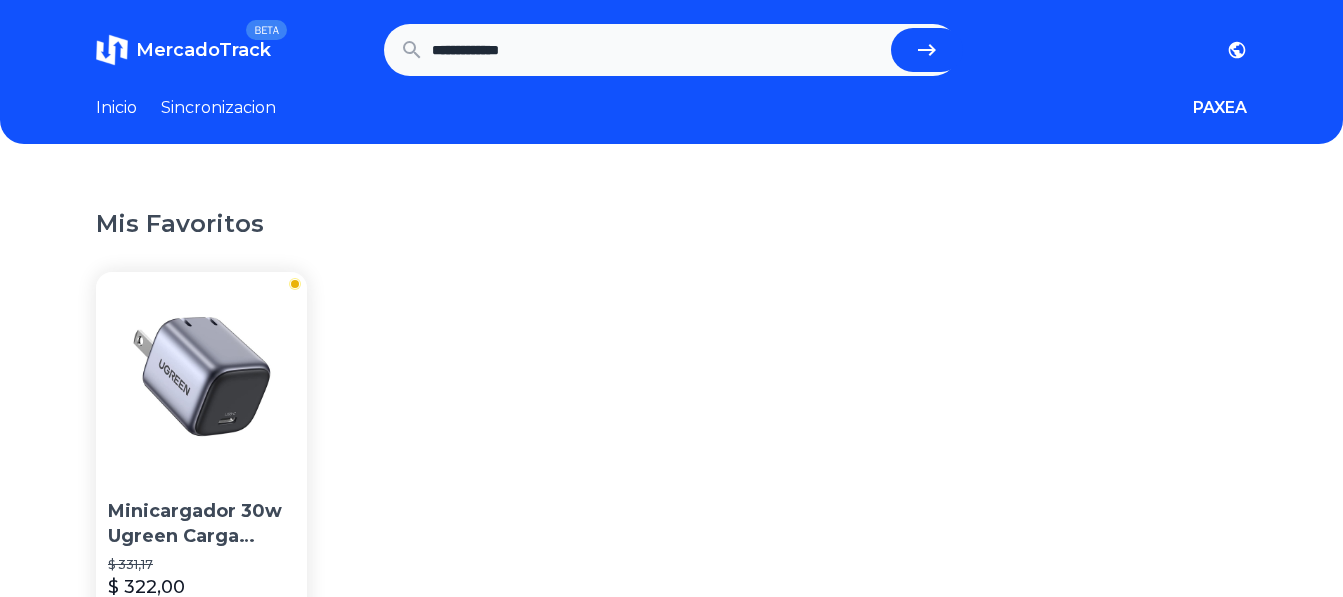 scroll, scrollTop: 0, scrollLeft: 0, axis: both 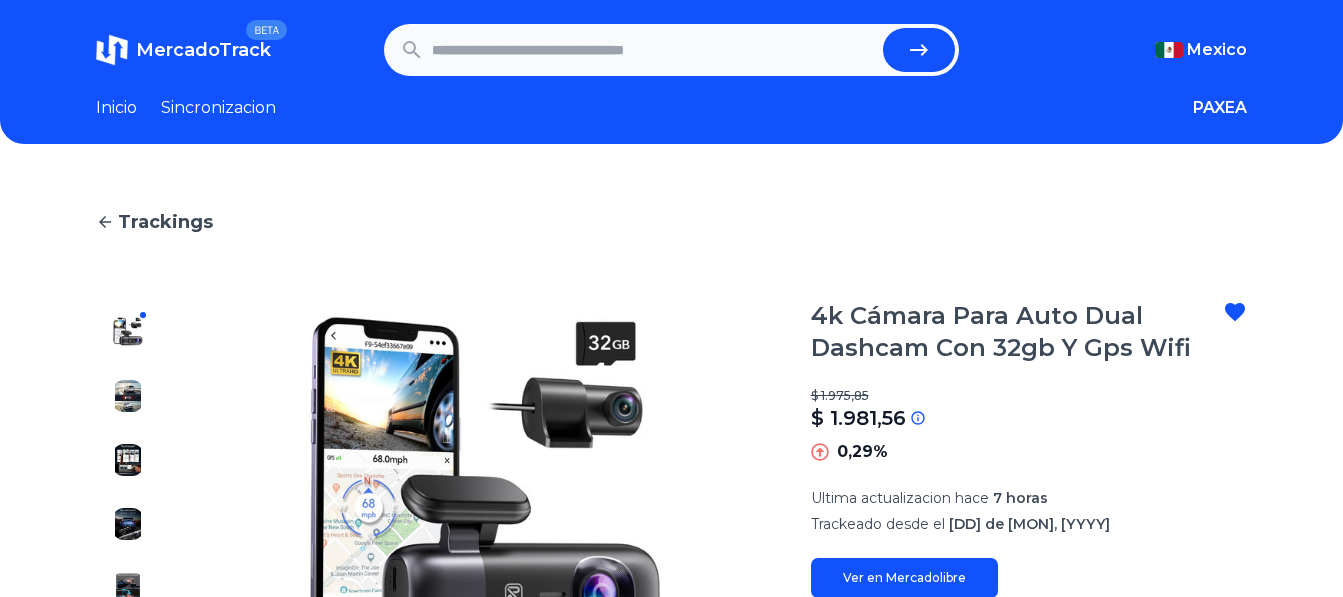 click at bounding box center (654, 50) 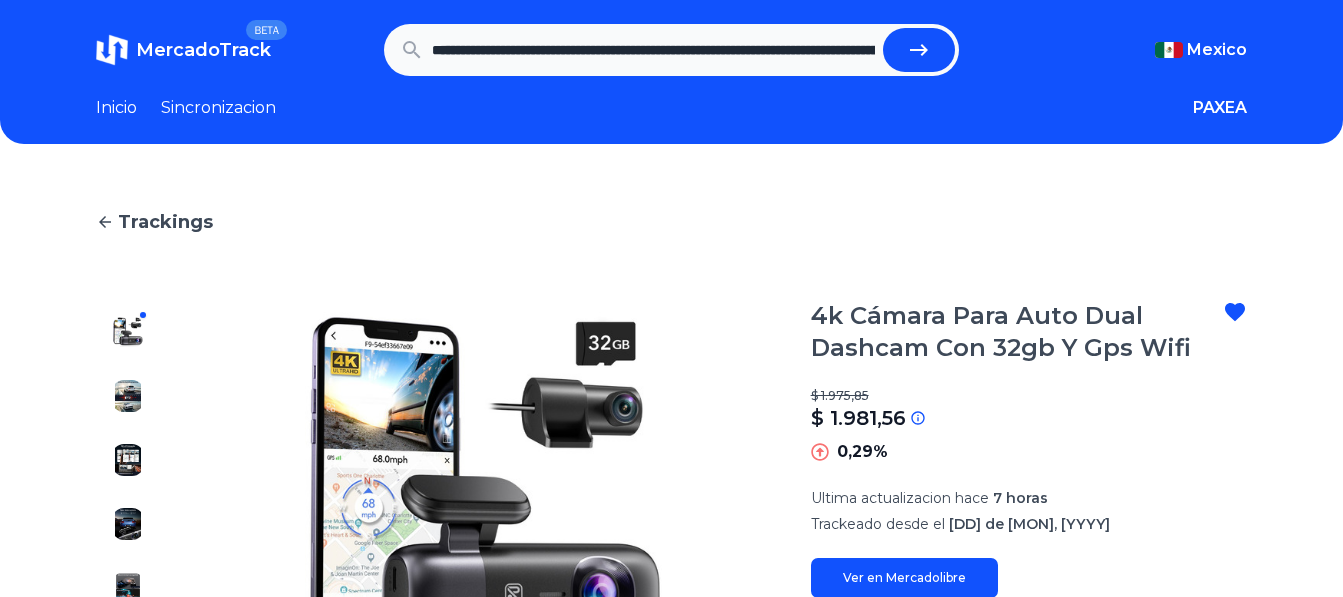 scroll, scrollTop: 0, scrollLeft: 2883, axis: horizontal 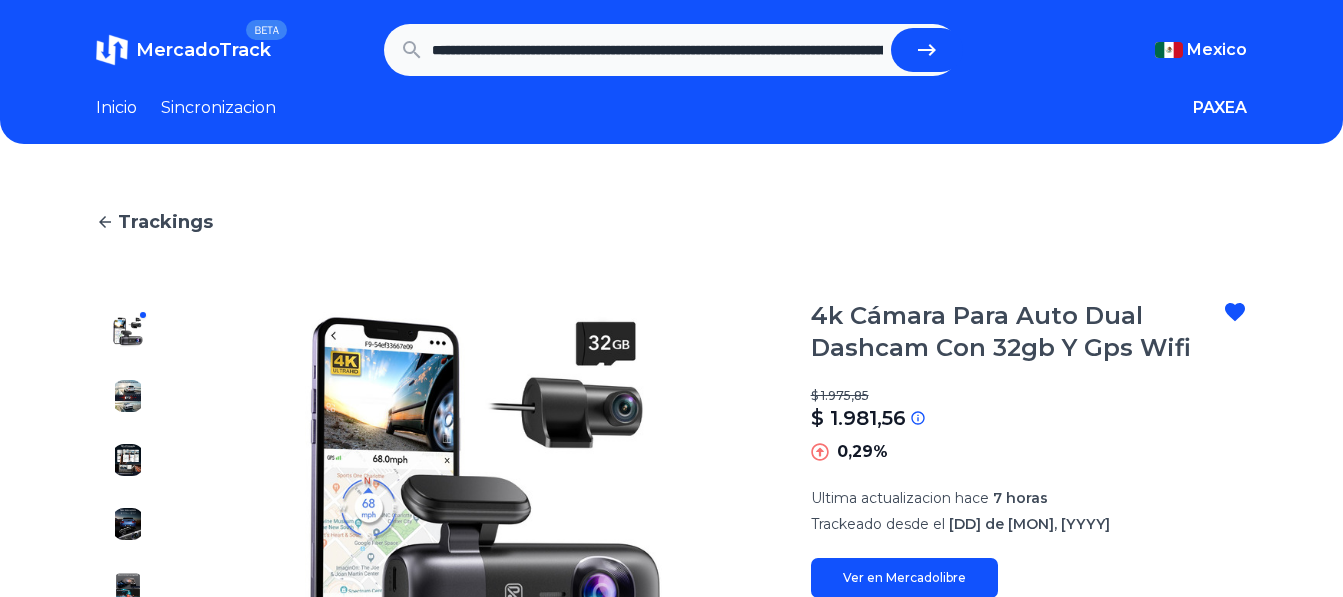 click at bounding box center (927, 50) 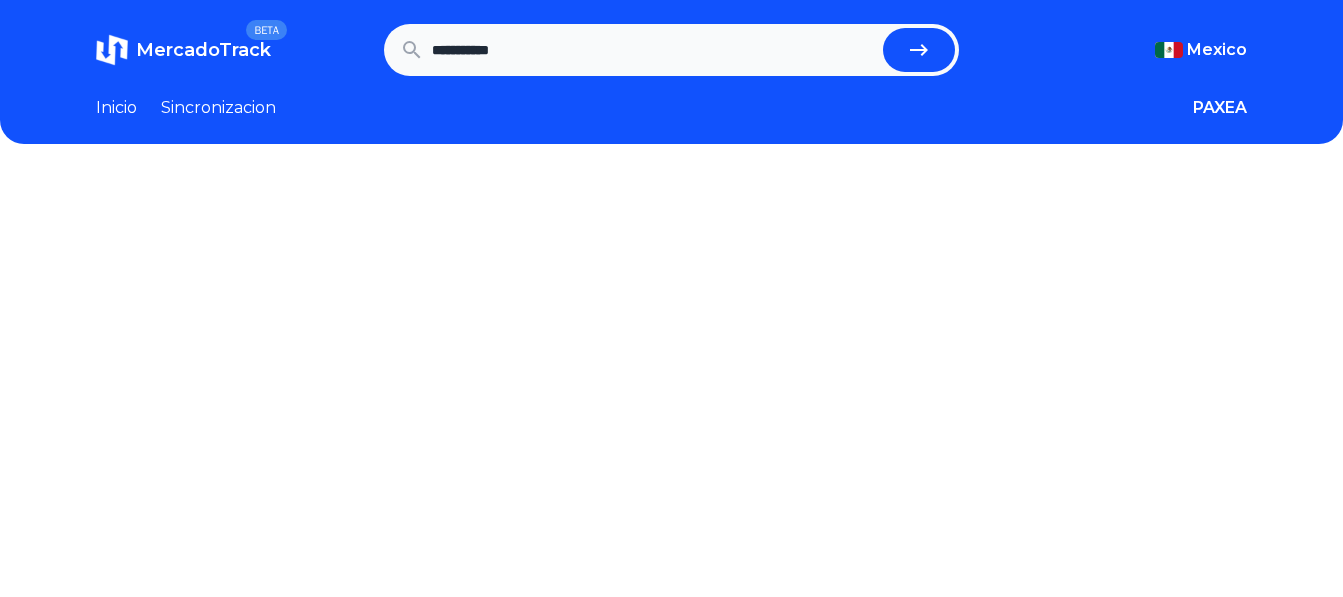 scroll, scrollTop: 0, scrollLeft: 0, axis: both 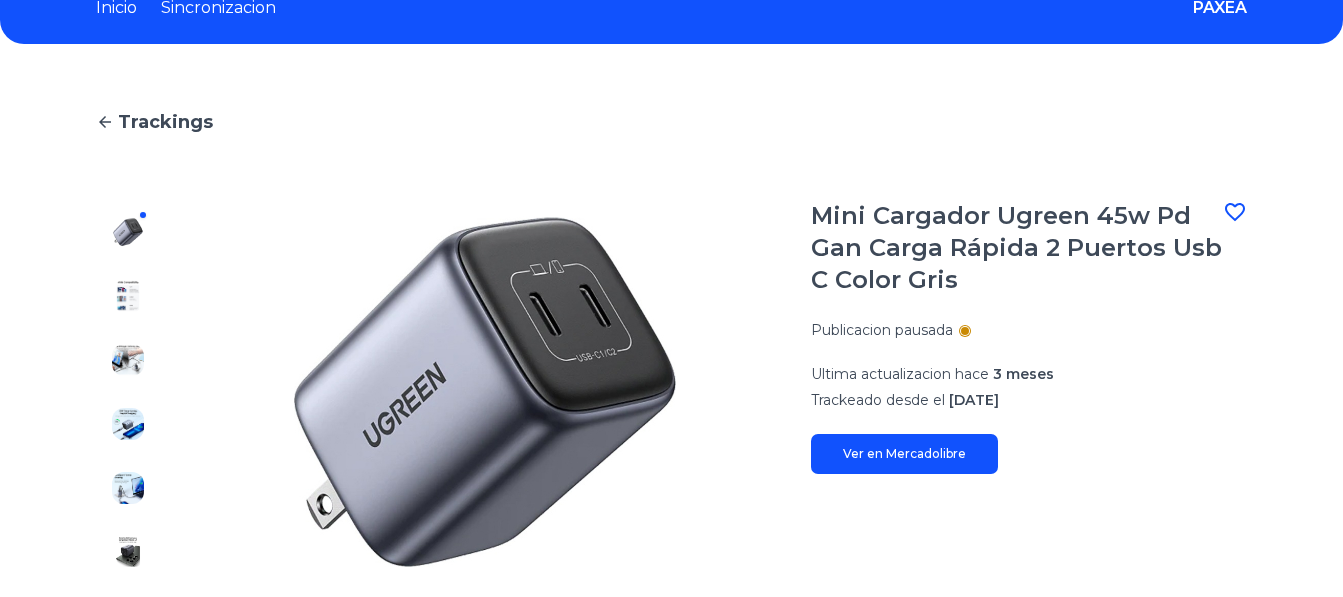 click at bounding box center [128, 296] 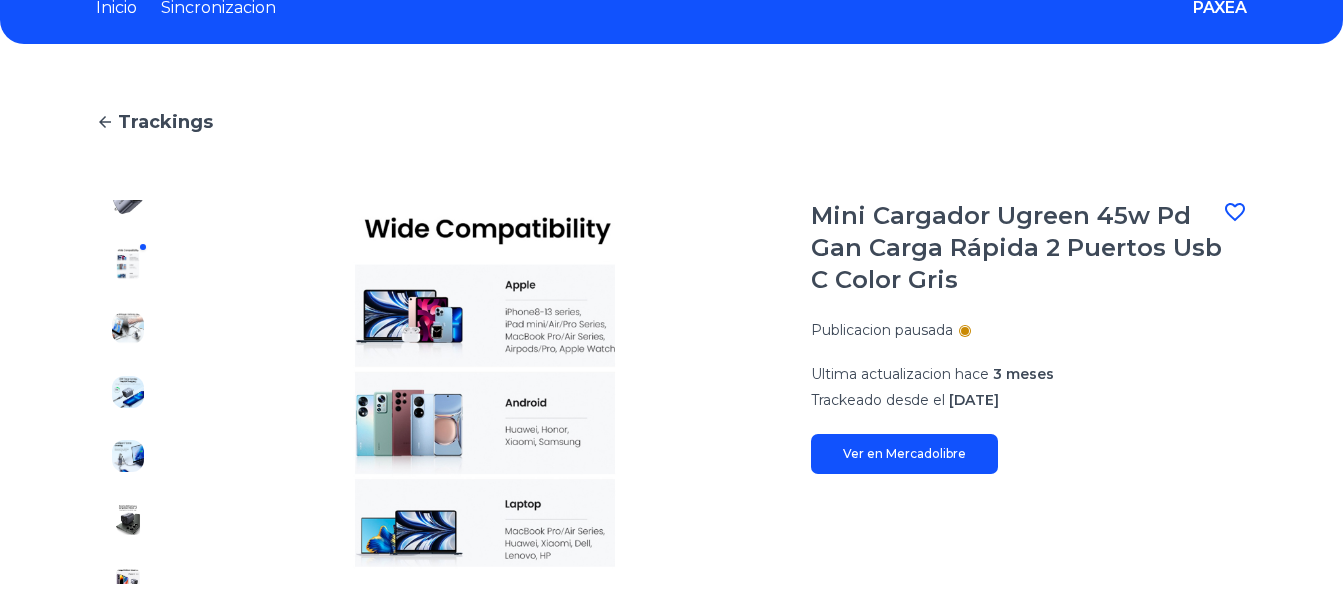 scroll, scrollTop: 64, scrollLeft: 0, axis: vertical 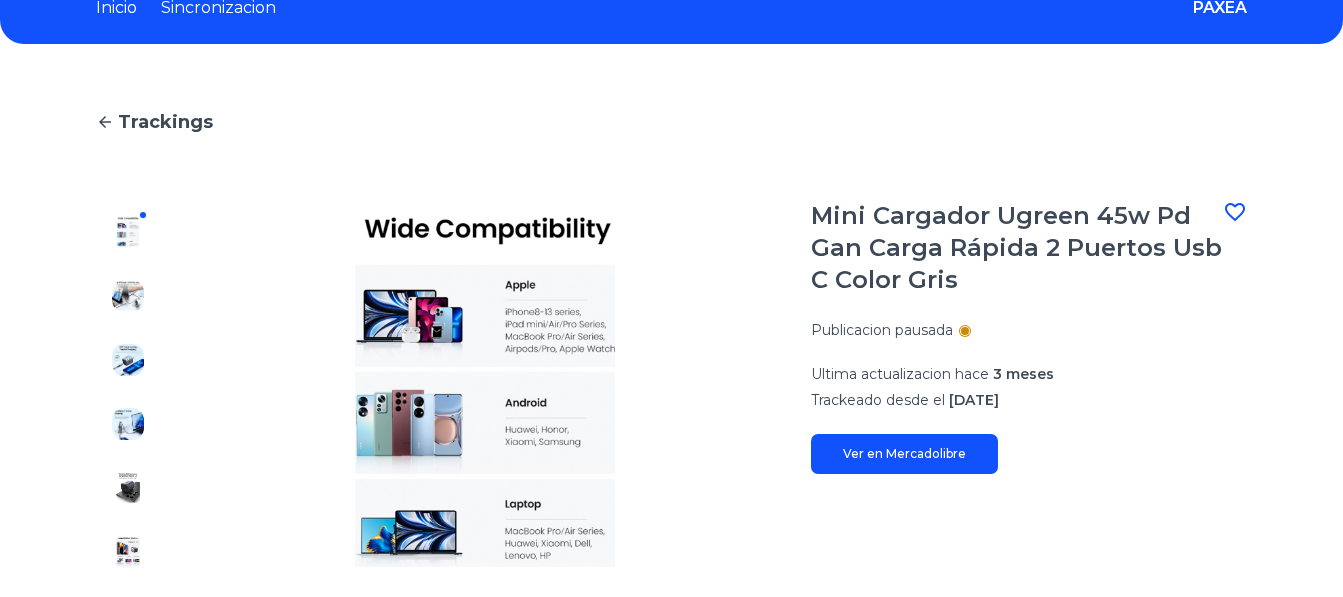 click at bounding box center (128, 296) 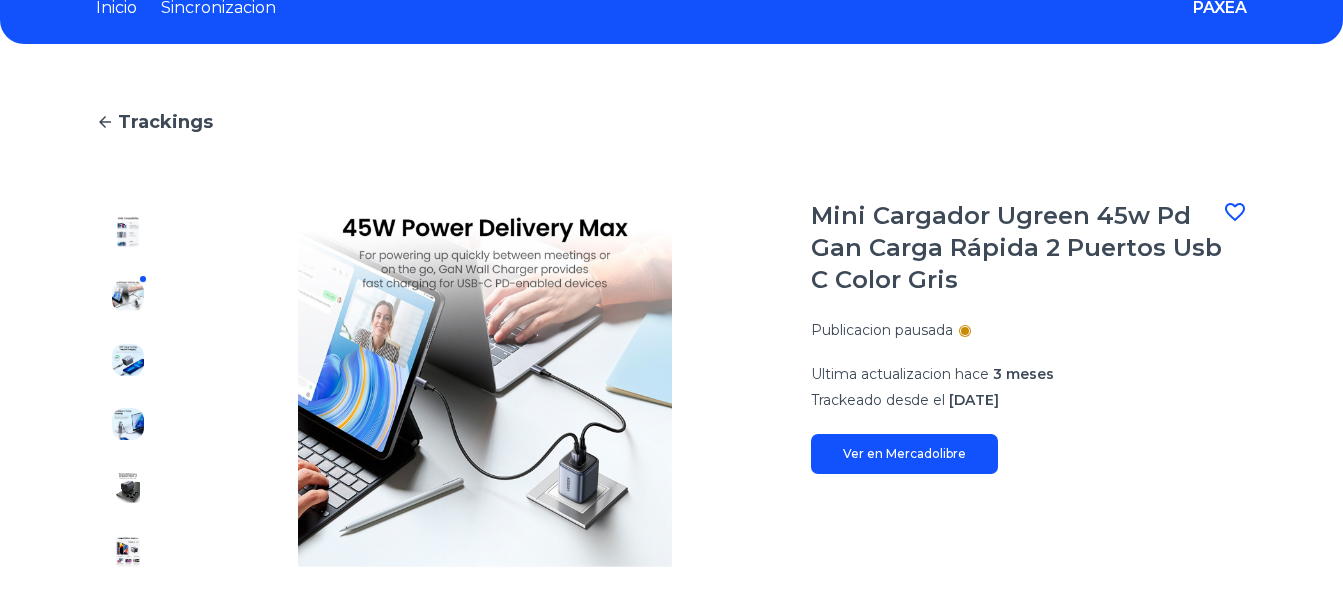 click at bounding box center [128, 360] 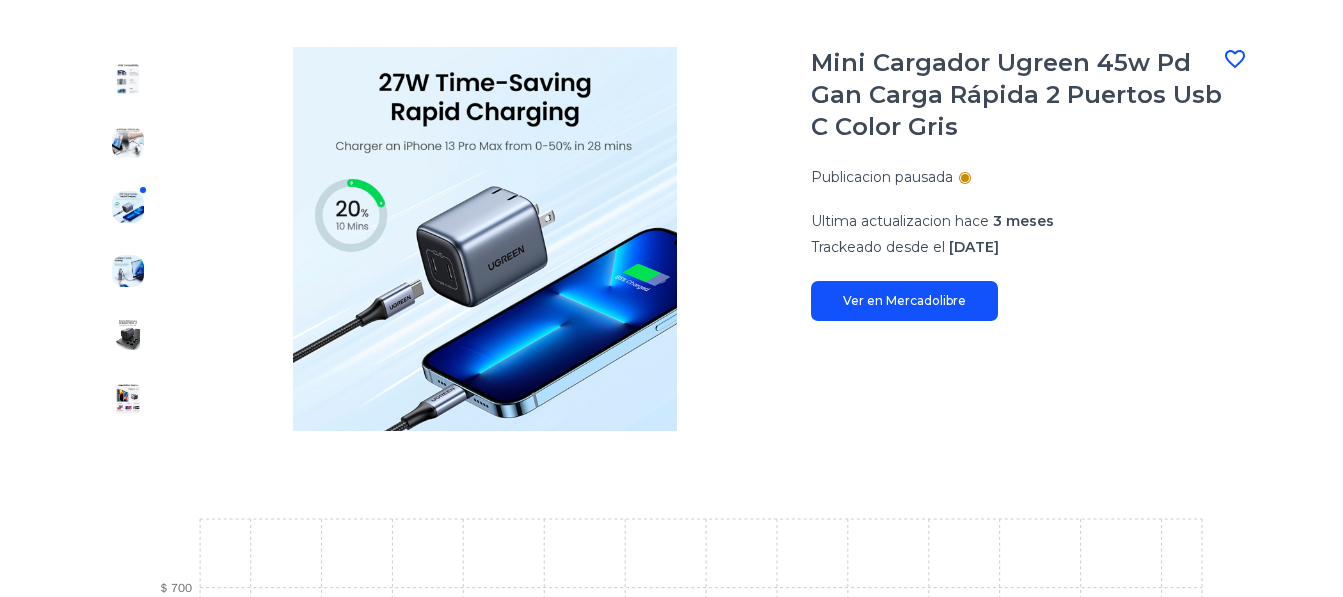 scroll, scrollTop: 300, scrollLeft: 0, axis: vertical 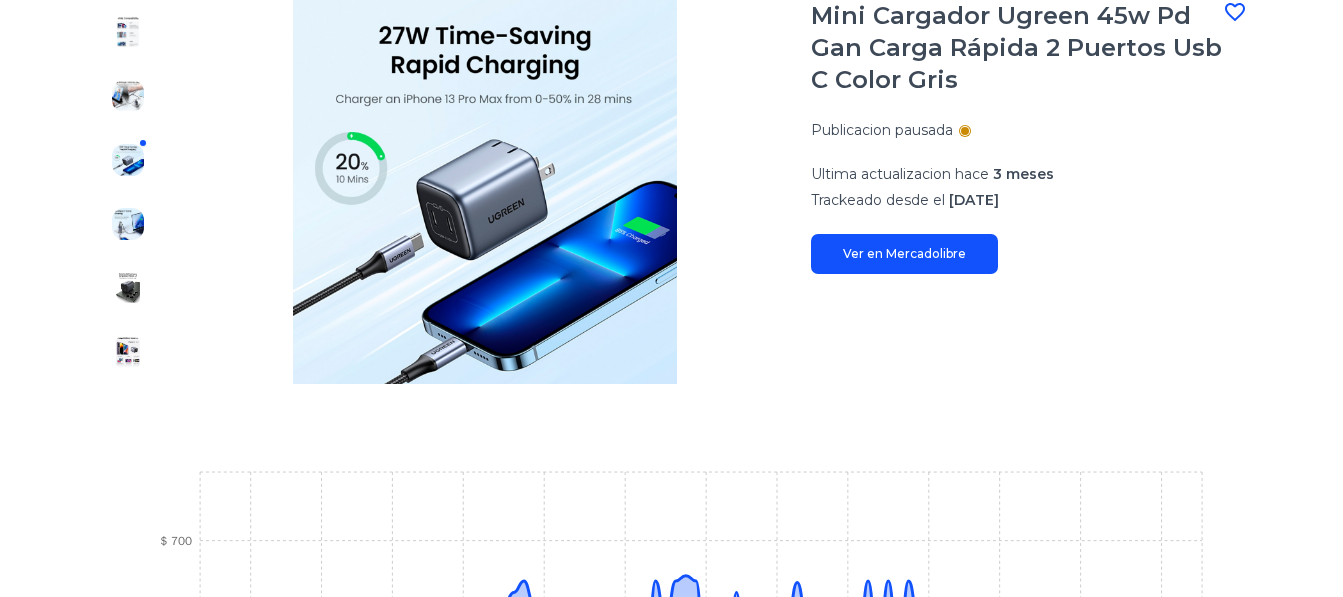 click at bounding box center [128, 224] 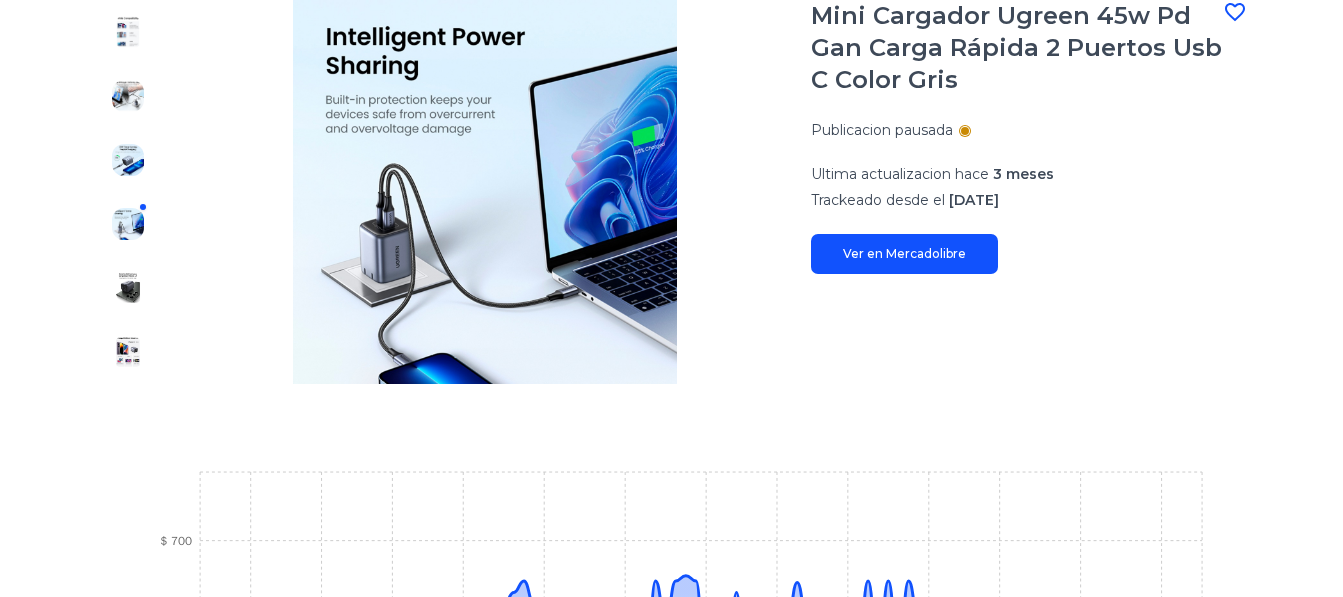 click at bounding box center [128, 288] 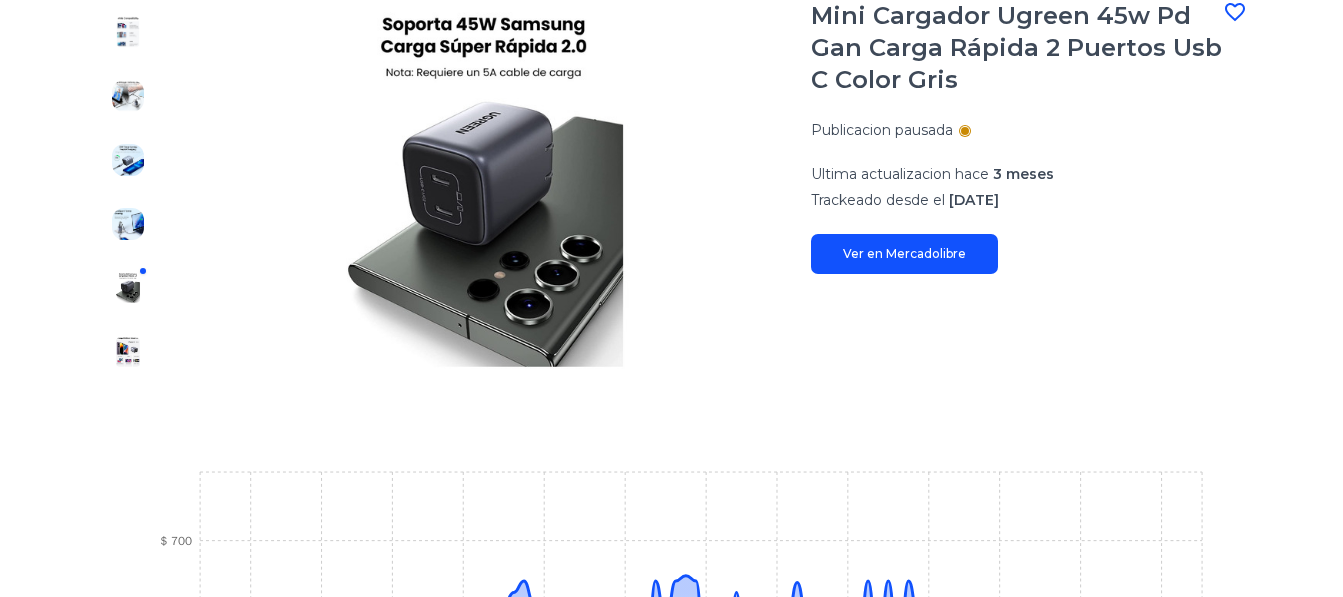 click at bounding box center [128, 224] 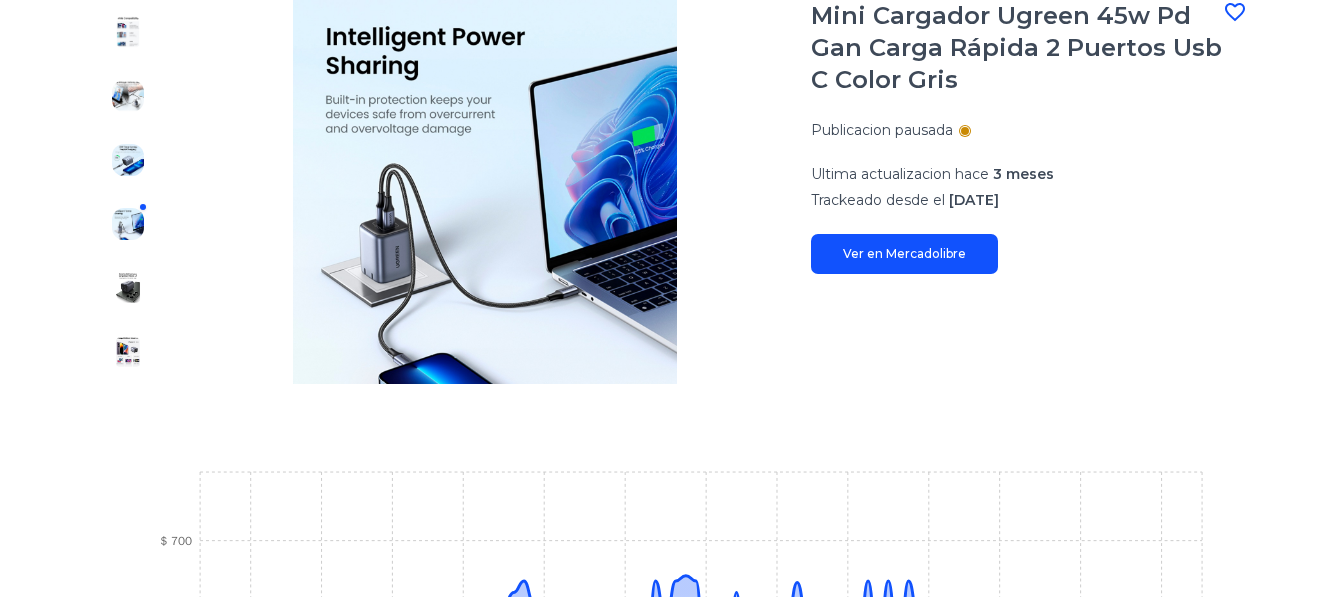 click at bounding box center (128, 288) 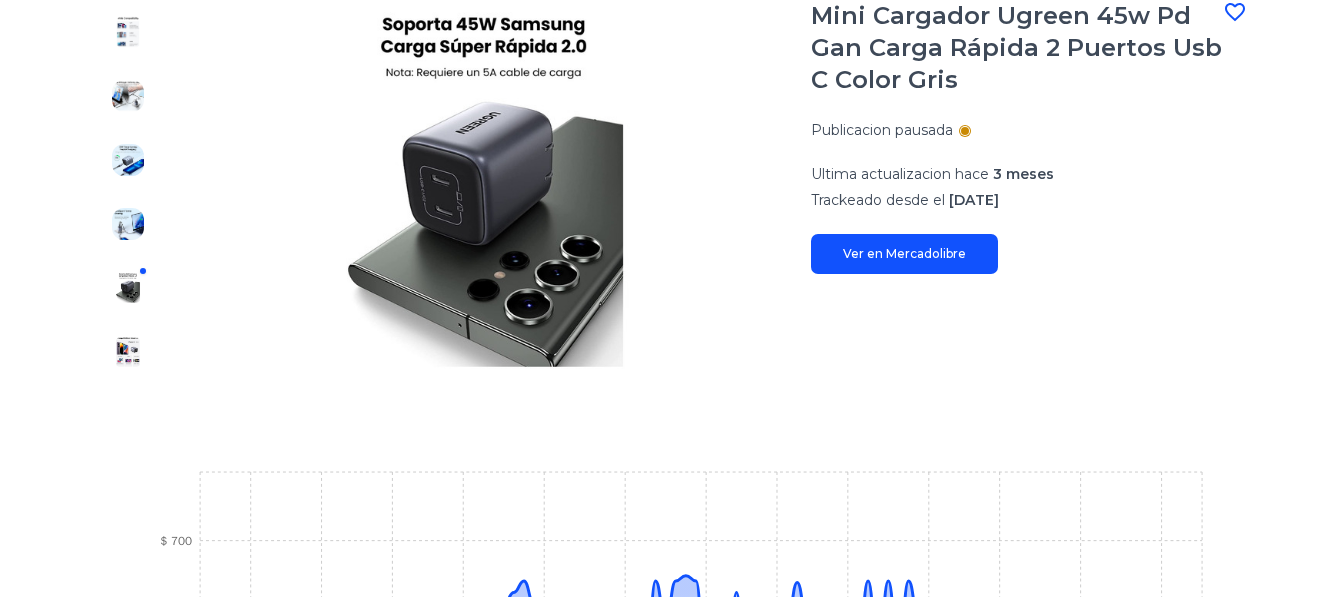 click at bounding box center [128, 224] 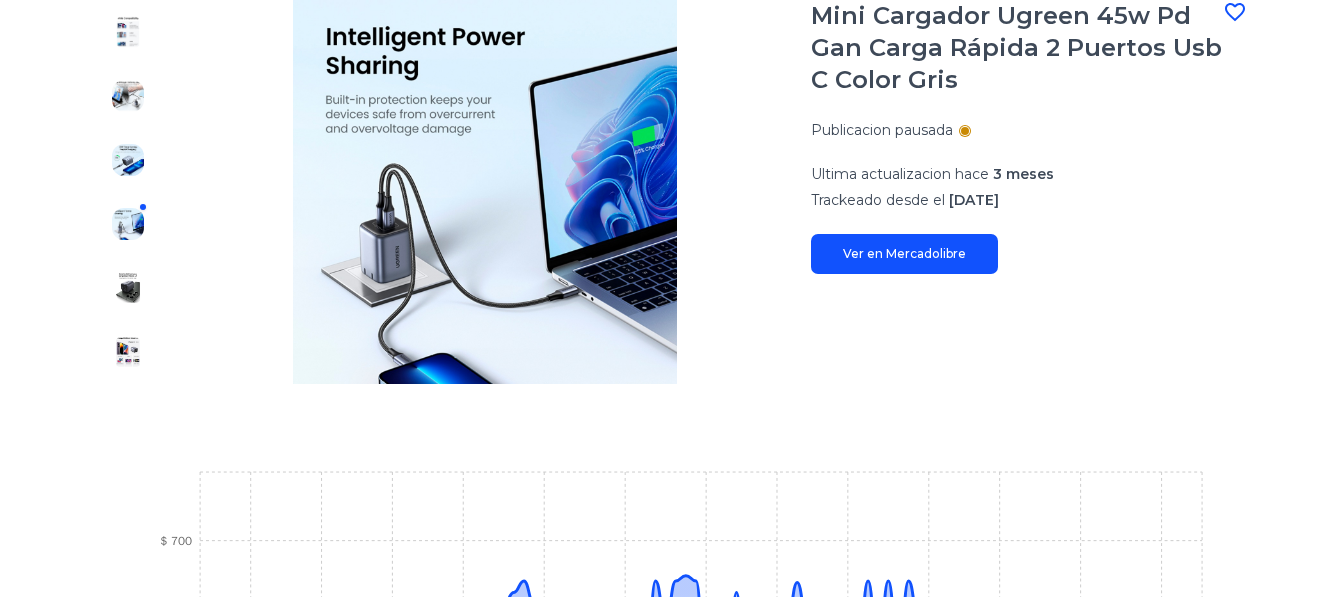 click at bounding box center [128, 288] 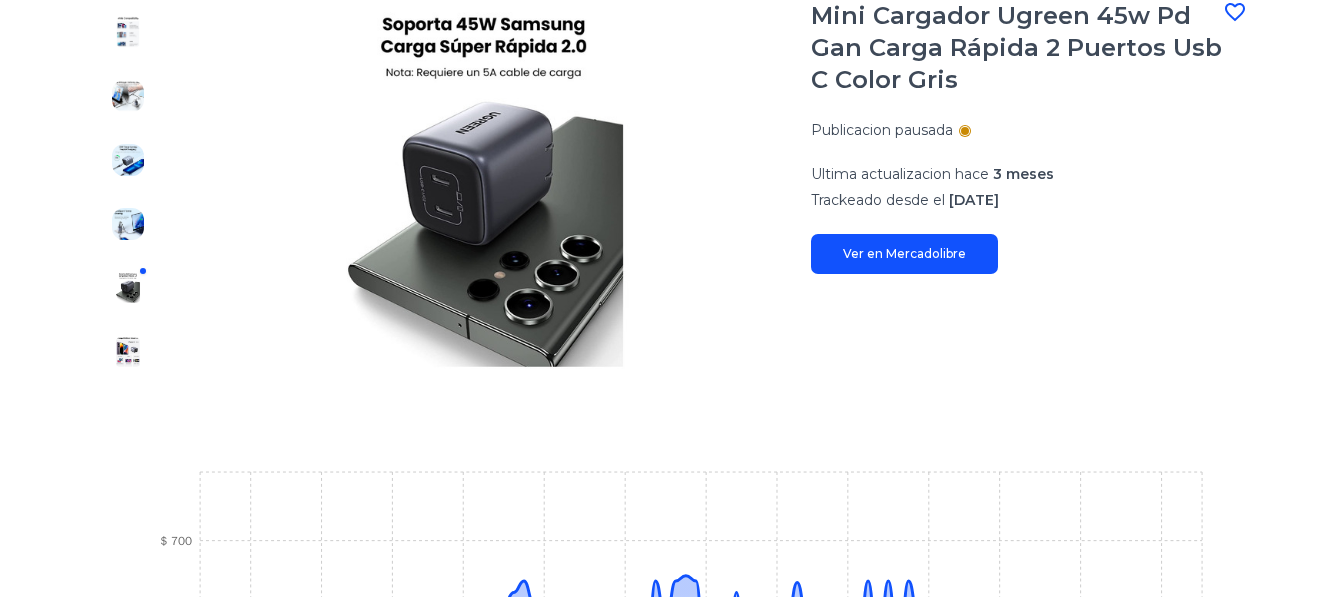 click at bounding box center (128, 352) 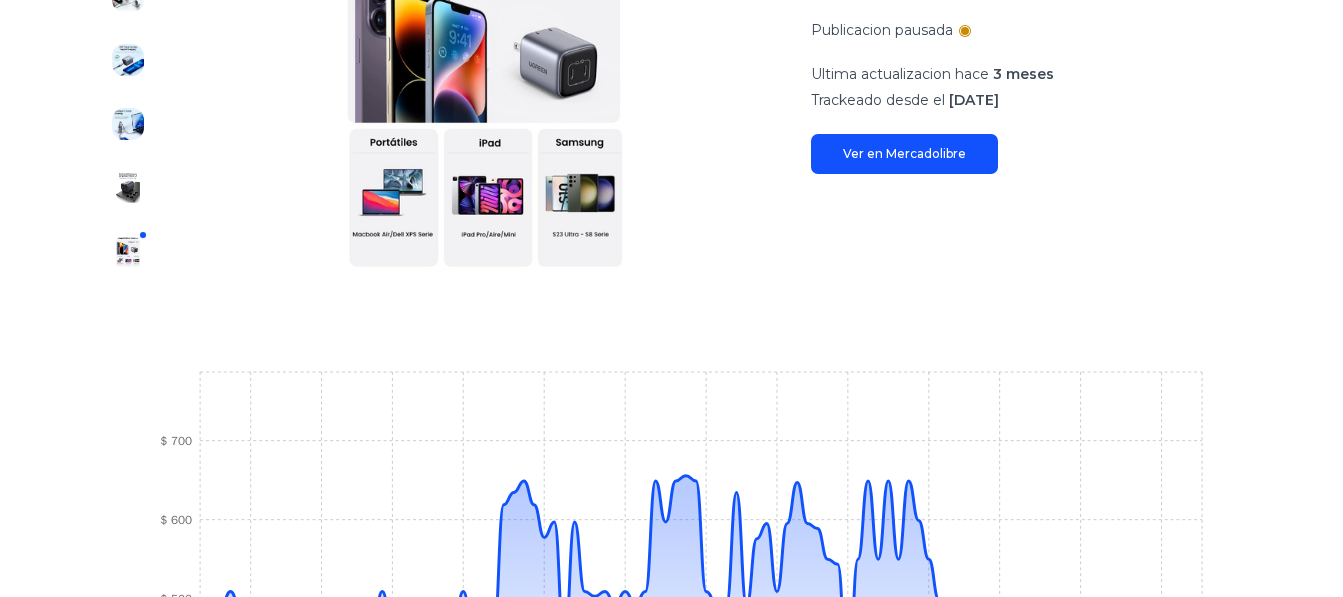 scroll, scrollTop: 0, scrollLeft: 0, axis: both 